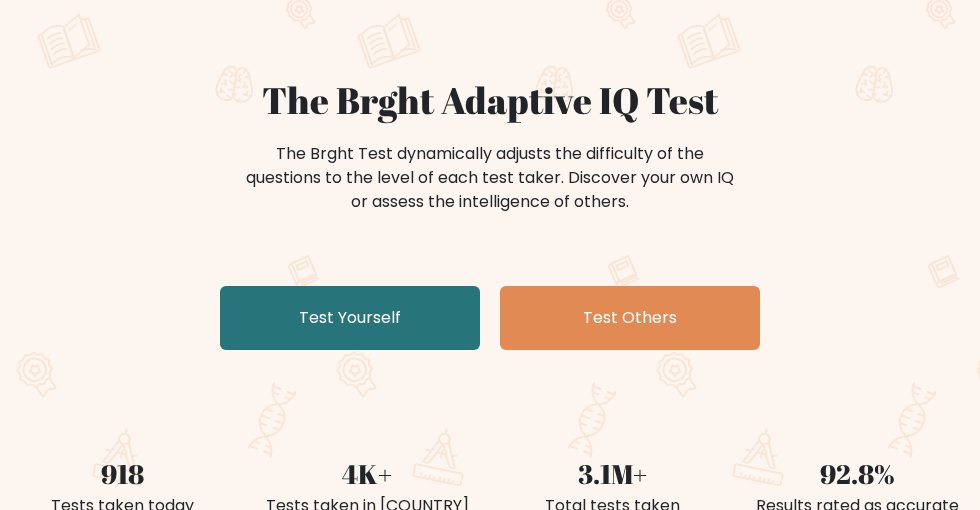 scroll, scrollTop: 128, scrollLeft: 0, axis: vertical 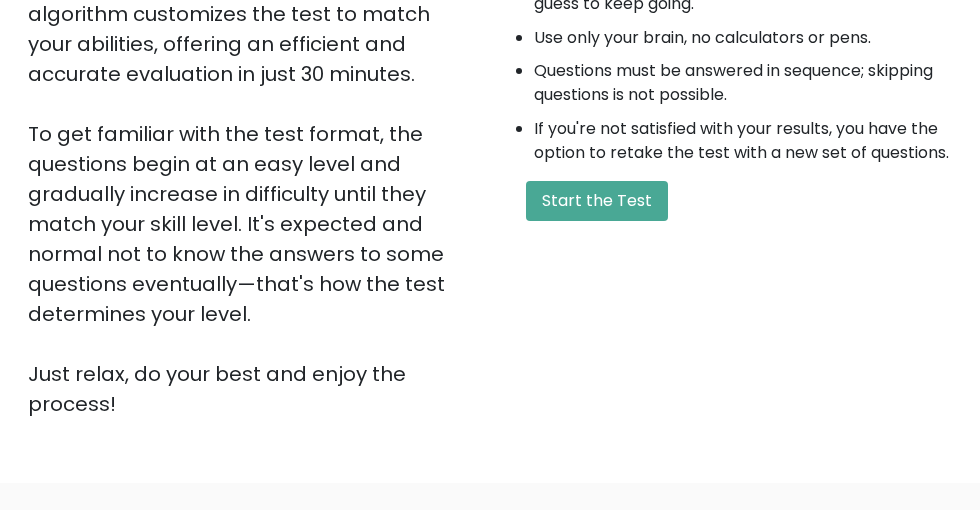click on "Start the Test" at bounding box center (597, 201) 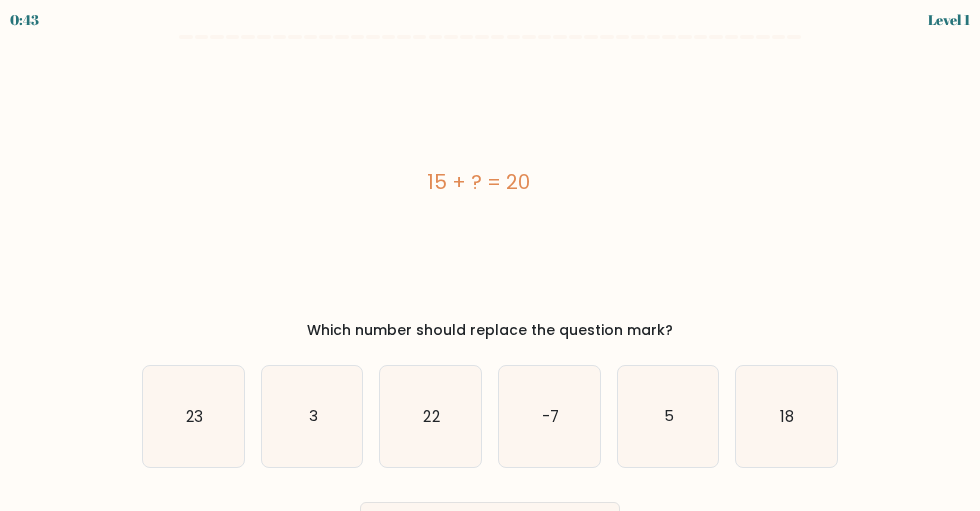 scroll, scrollTop: 0, scrollLeft: 0, axis: both 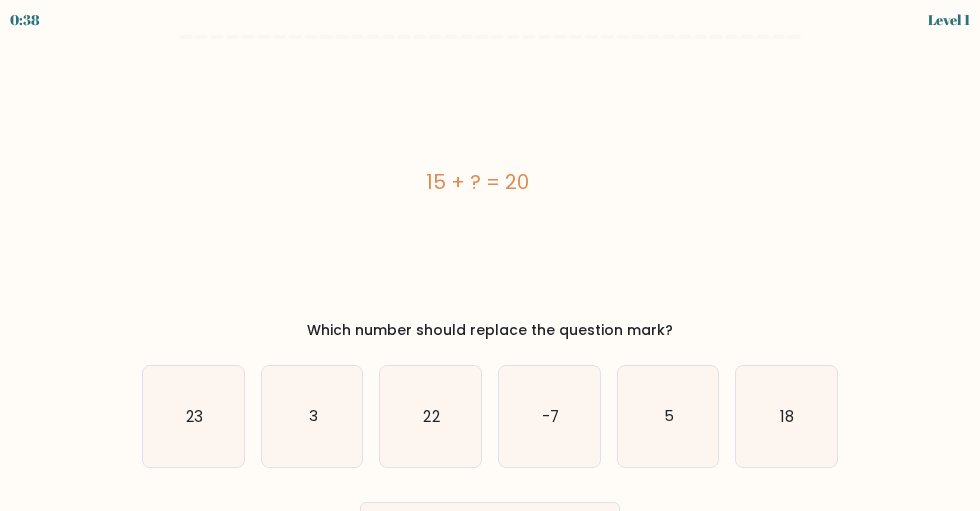 click on "5" 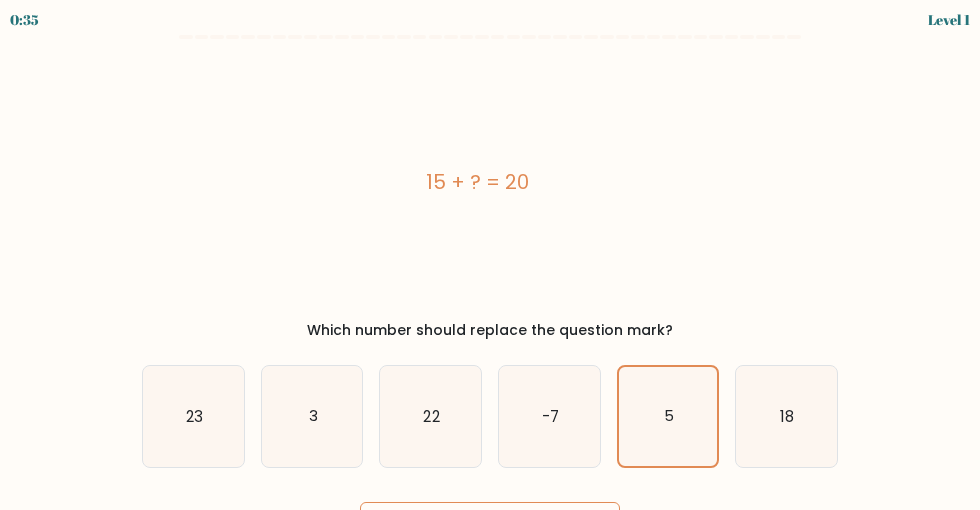 click on "Next" at bounding box center [490, 534] 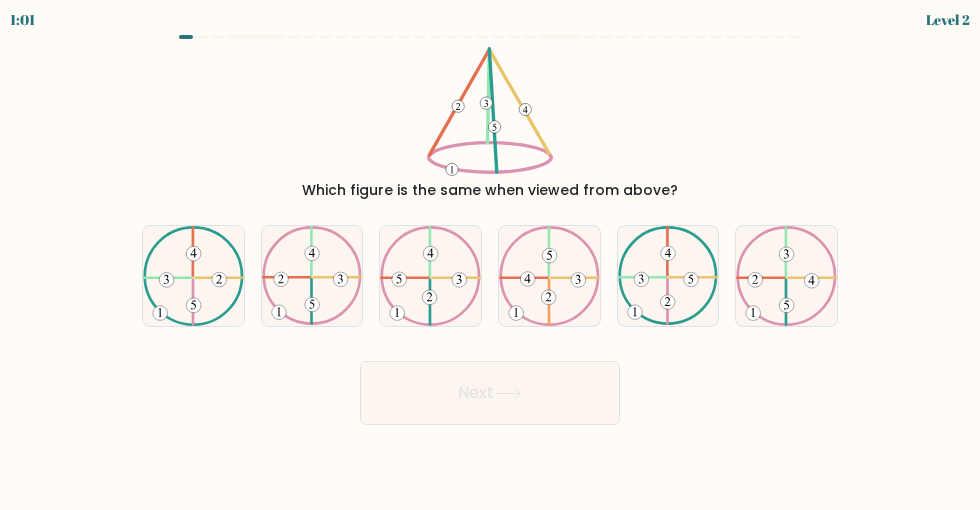 click 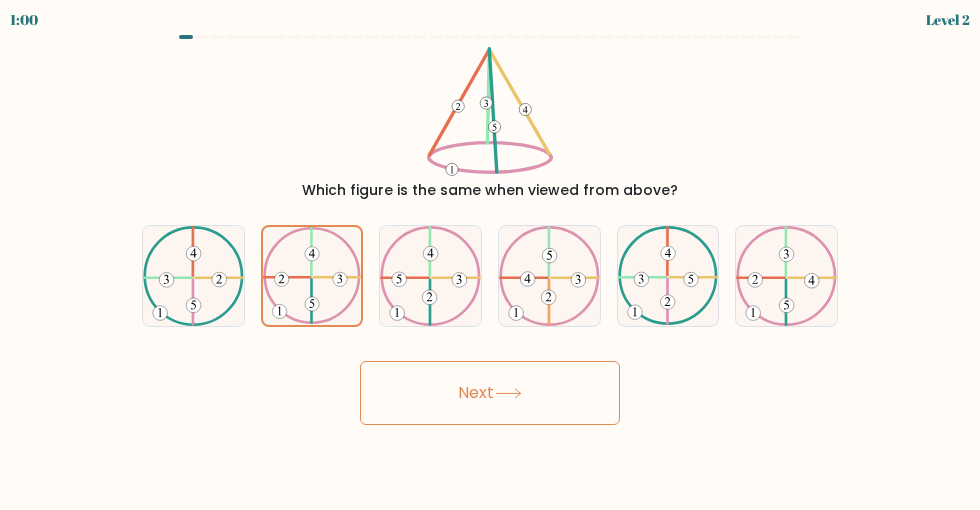 click on "Next" at bounding box center [490, 393] 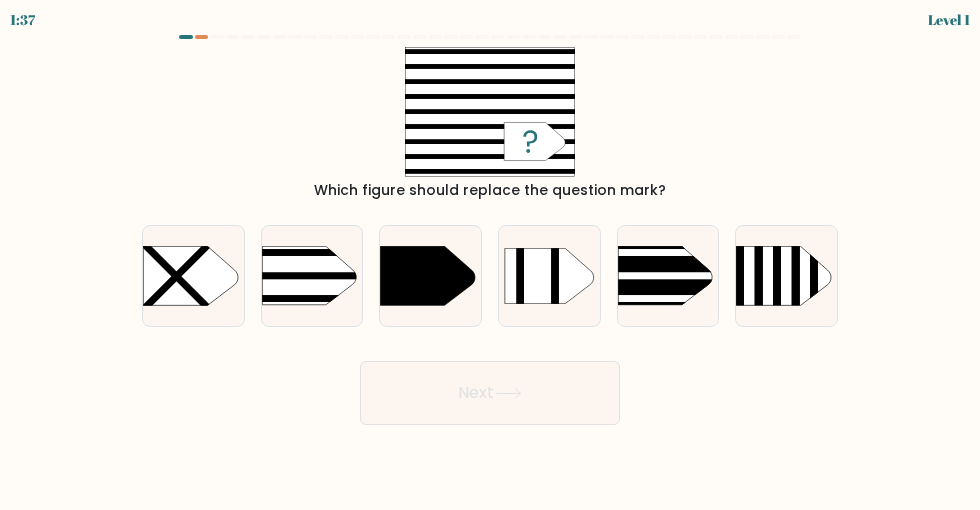 click 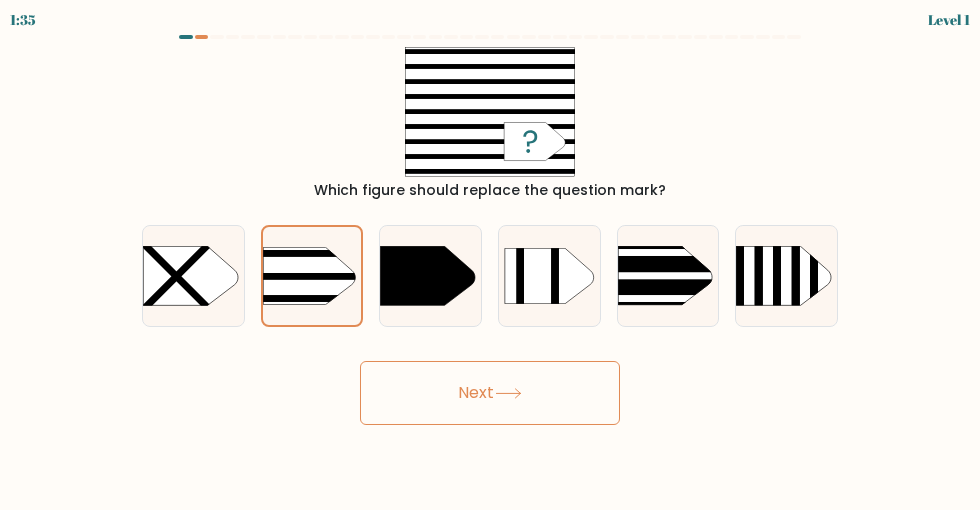 click on "Next" at bounding box center (490, 393) 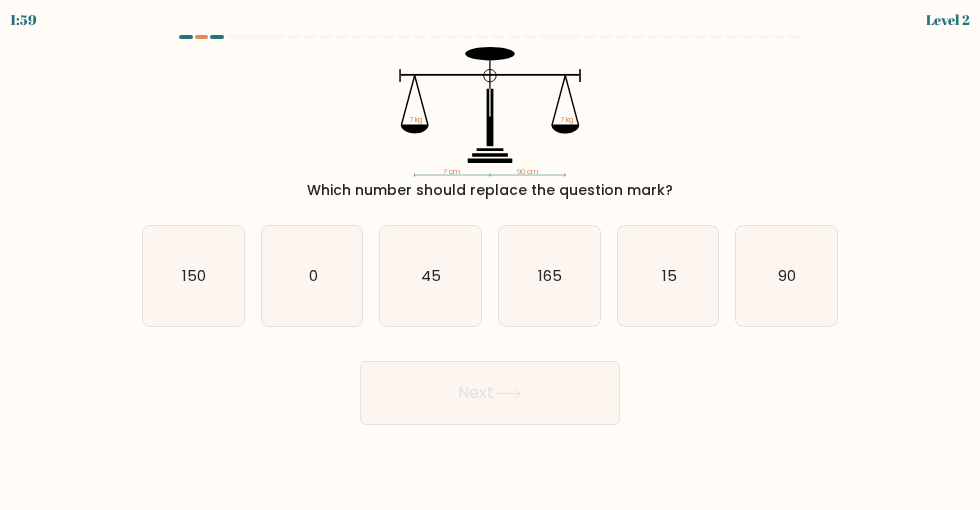click on "90" 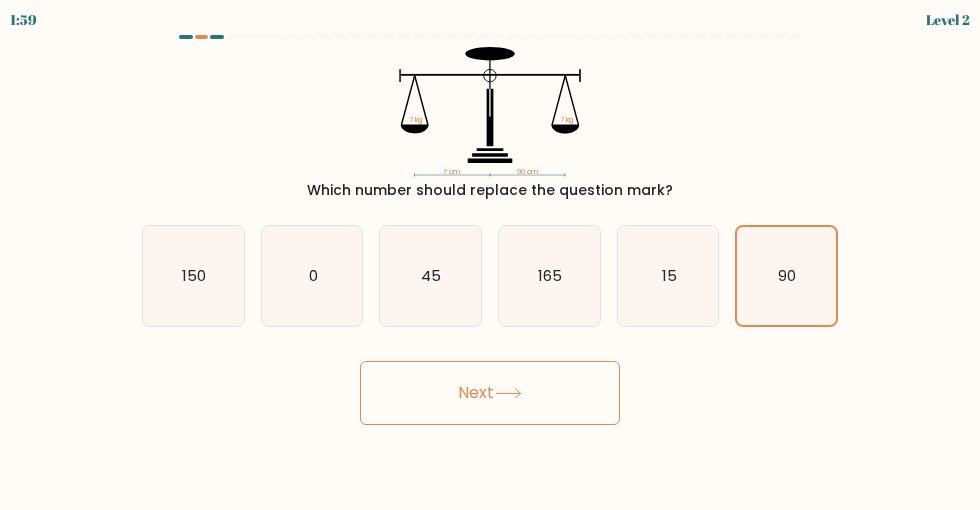 click on "Next" at bounding box center (490, 393) 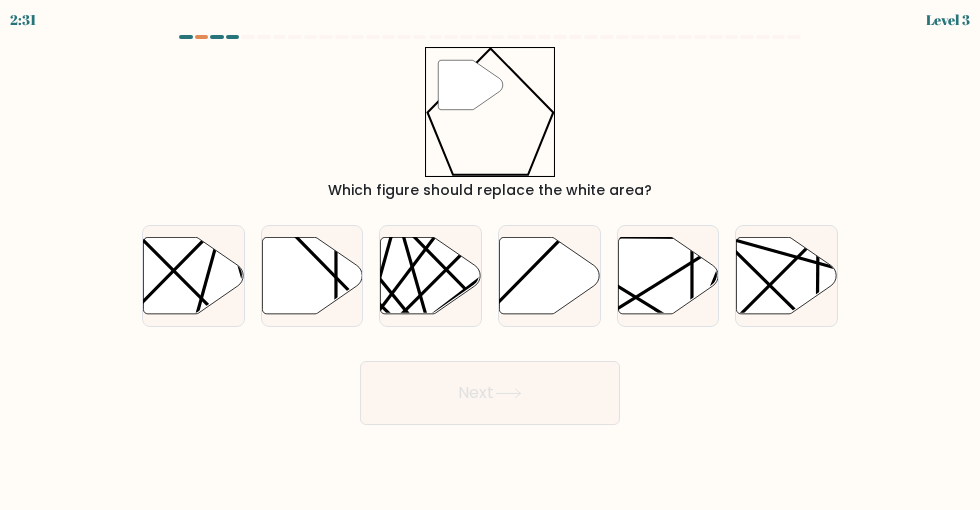click 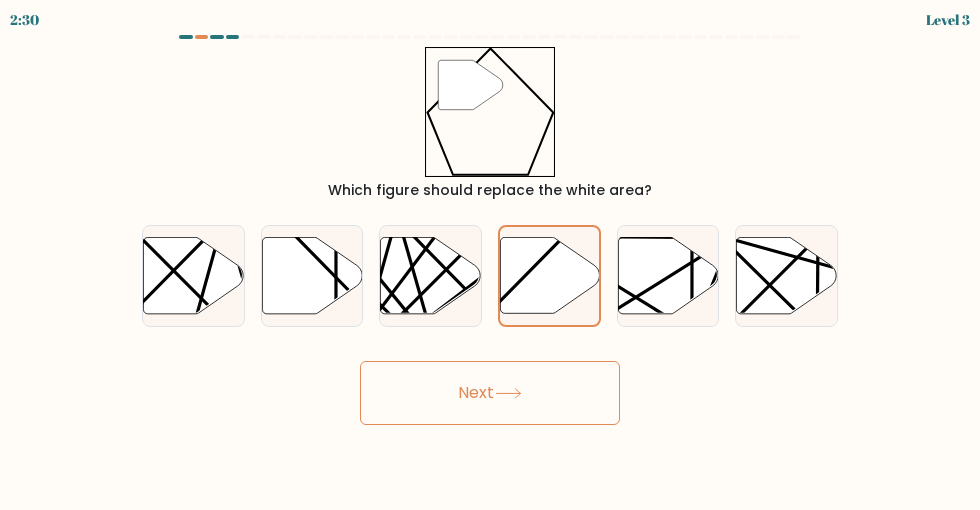 click on "Next" at bounding box center (490, 393) 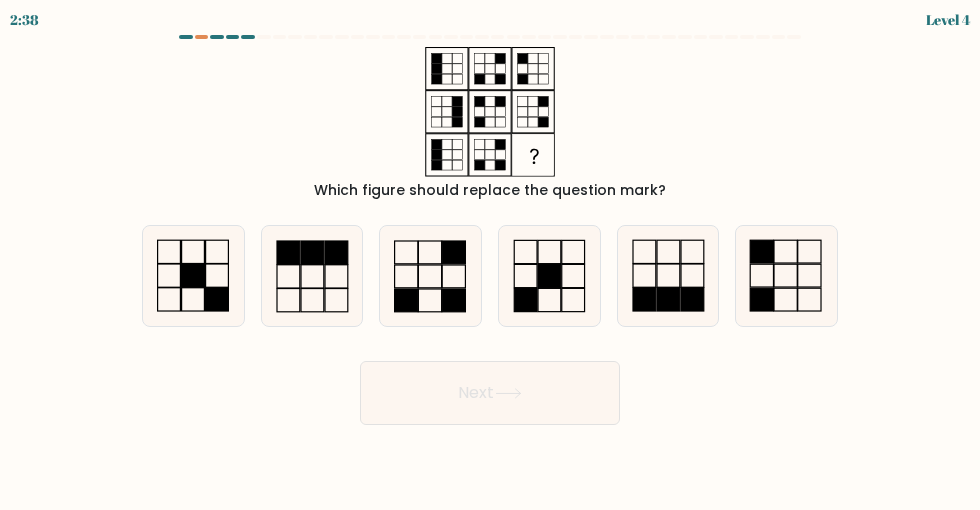click 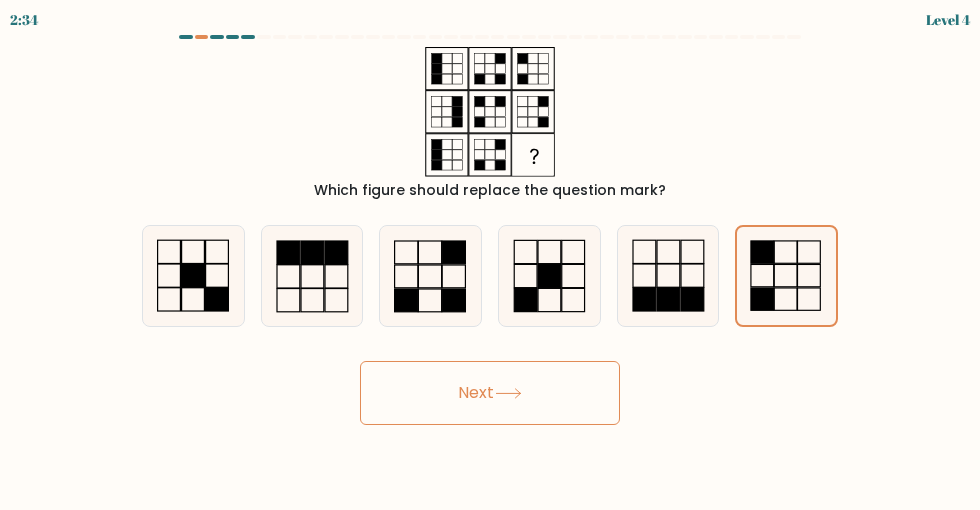 click on "Next" at bounding box center (490, 393) 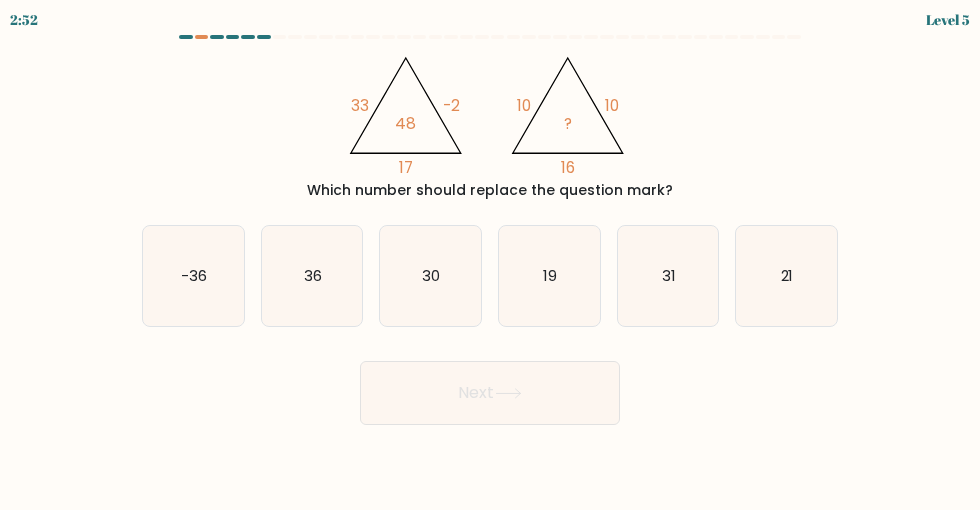 click on "36" 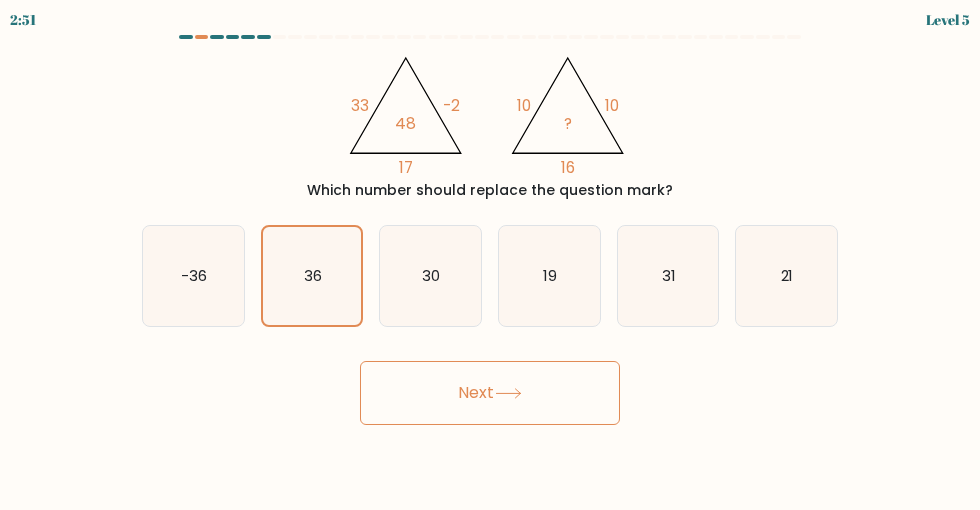 click on "Next" at bounding box center [490, 393] 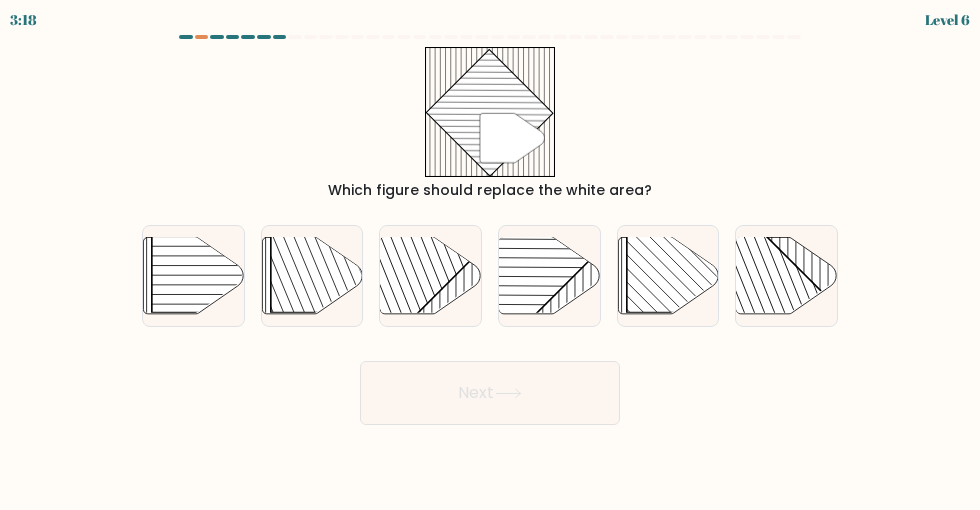 click 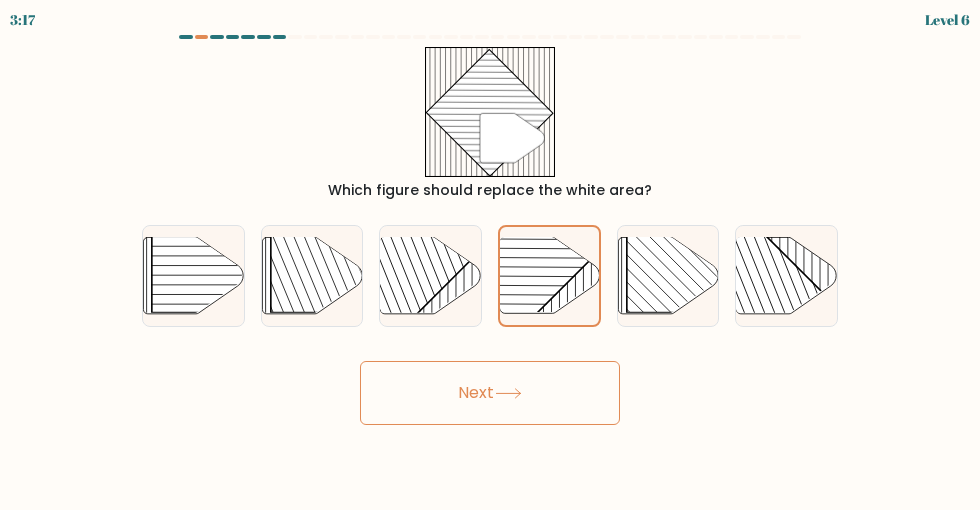 click on "Next" at bounding box center [490, 393] 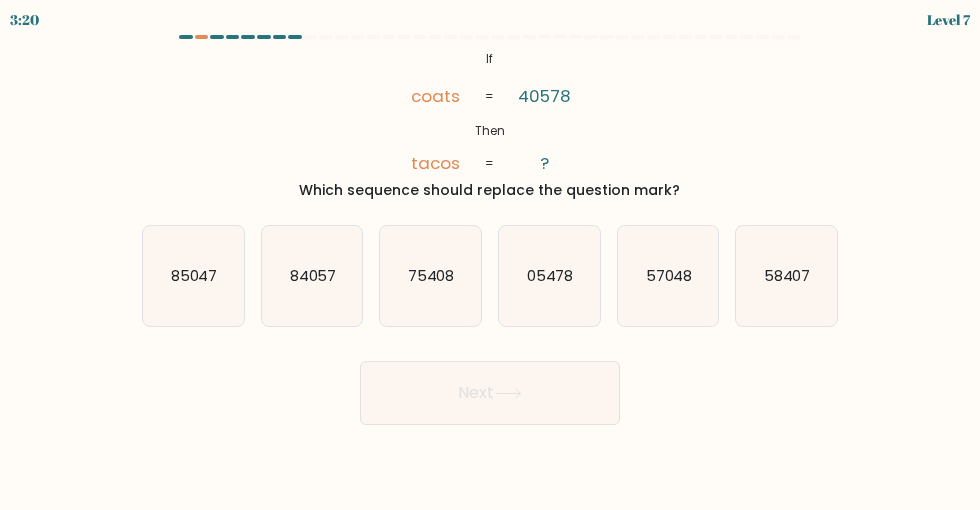click on "75408" 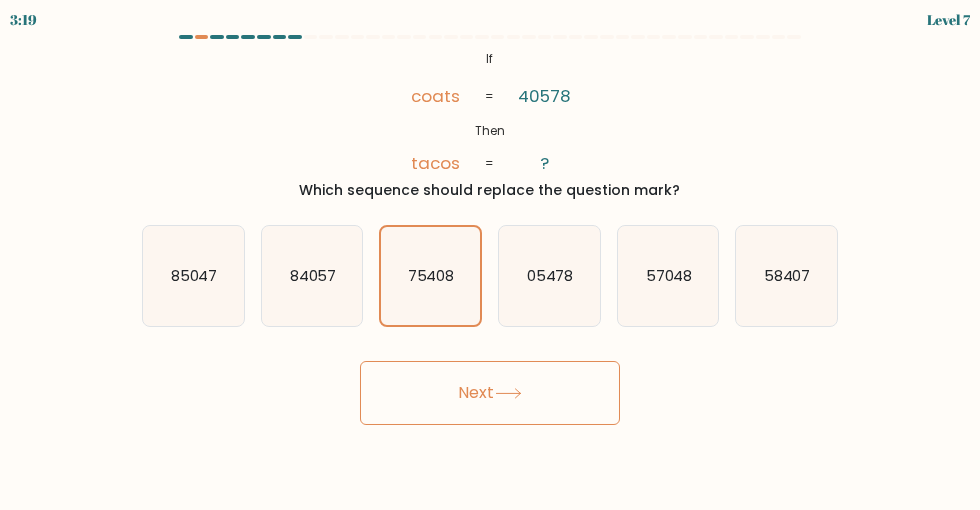 click on "Next" at bounding box center (490, 393) 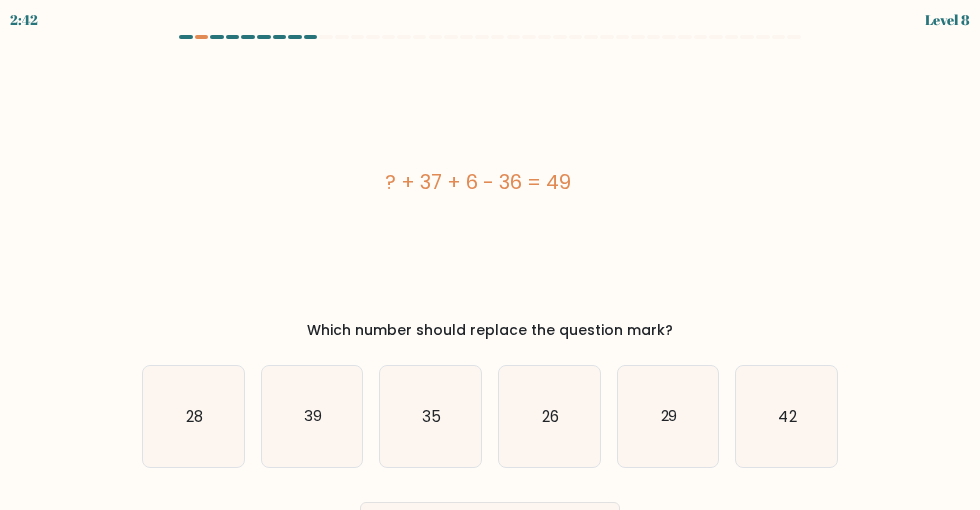click on "26" 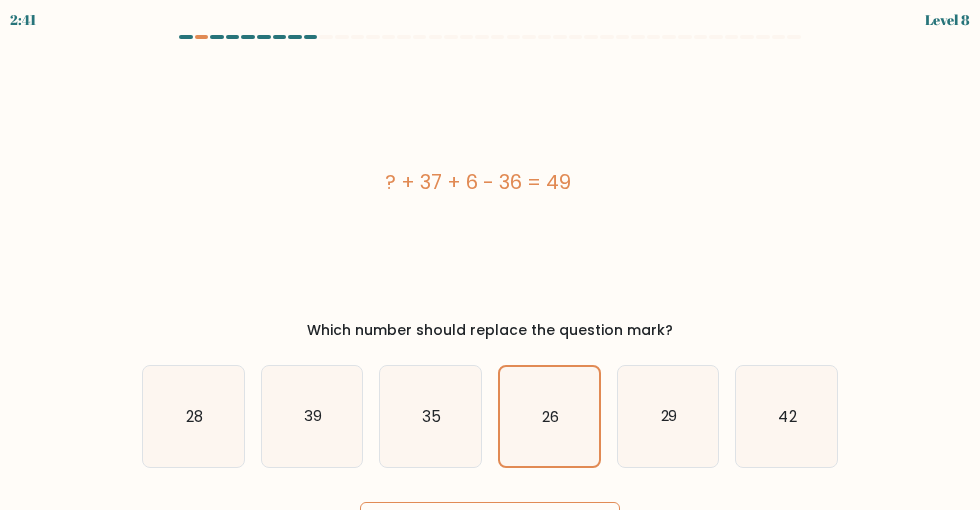 click on "Next" at bounding box center (490, 534) 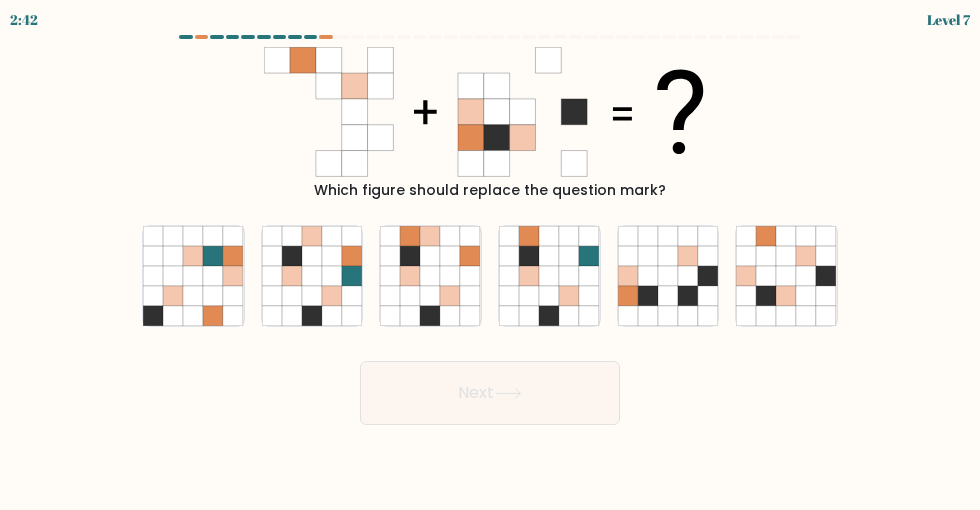click 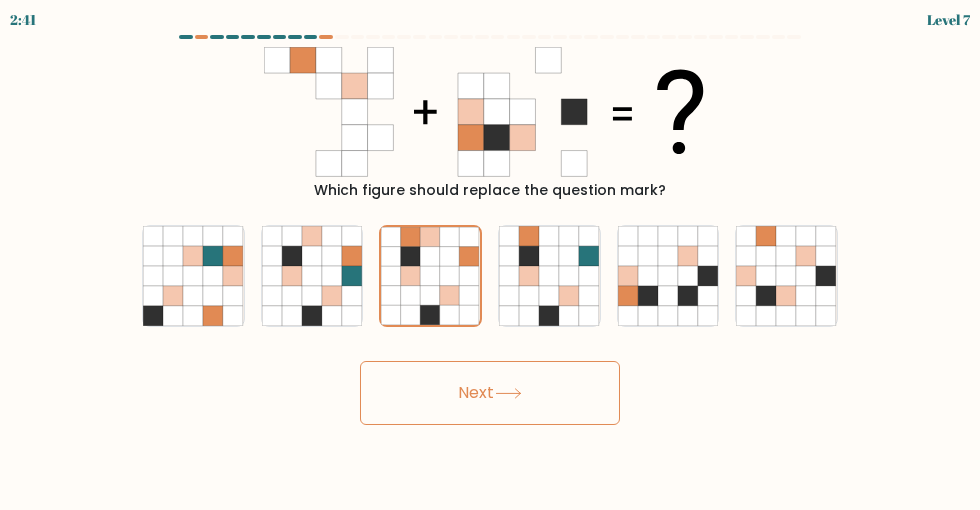 click on "Next" at bounding box center (490, 393) 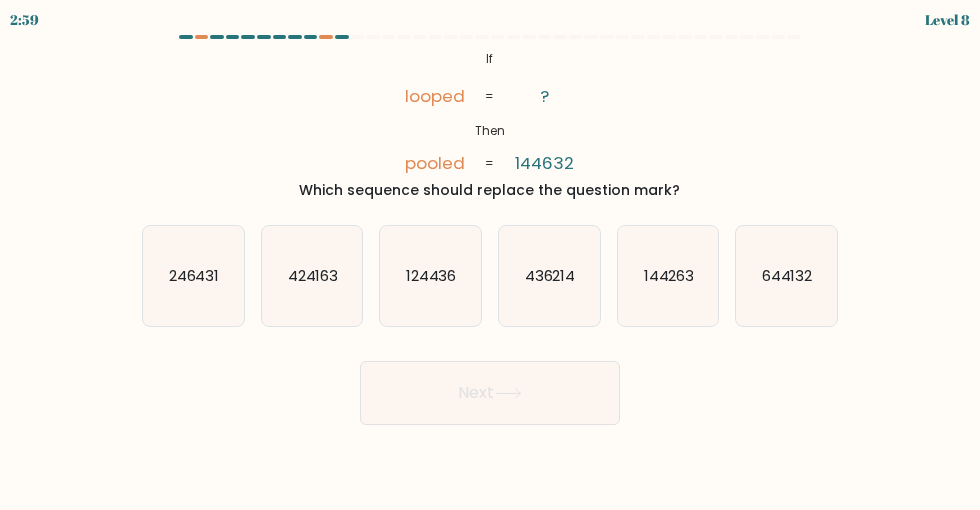 click on "644132" 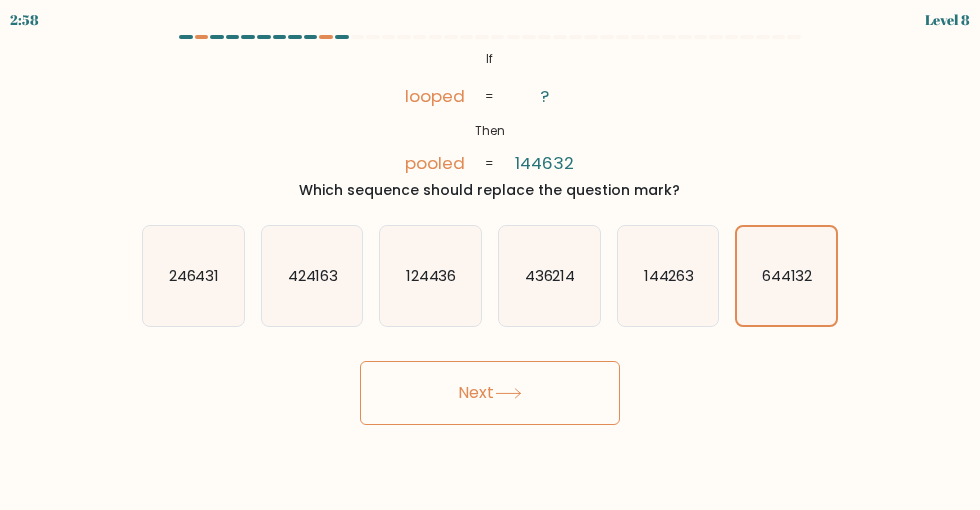 click on "Next" at bounding box center [490, 393] 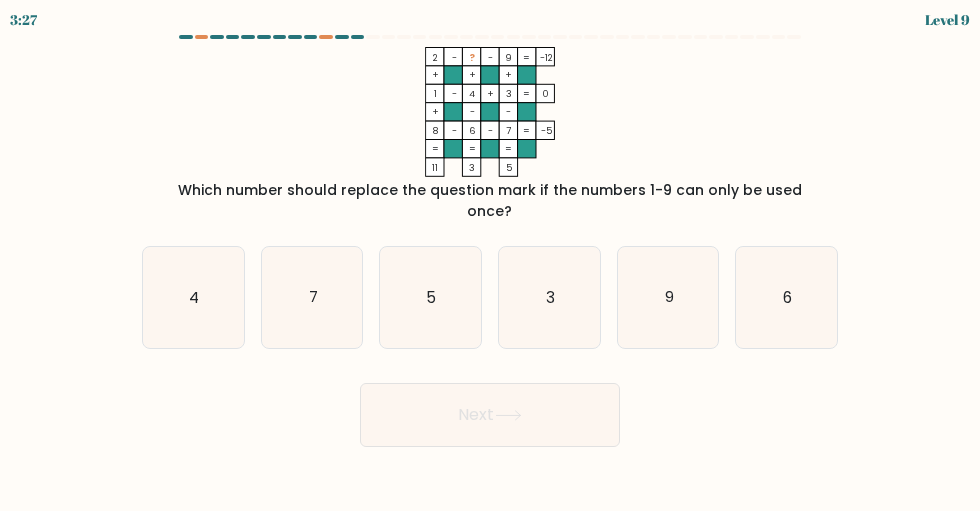 click on "5" 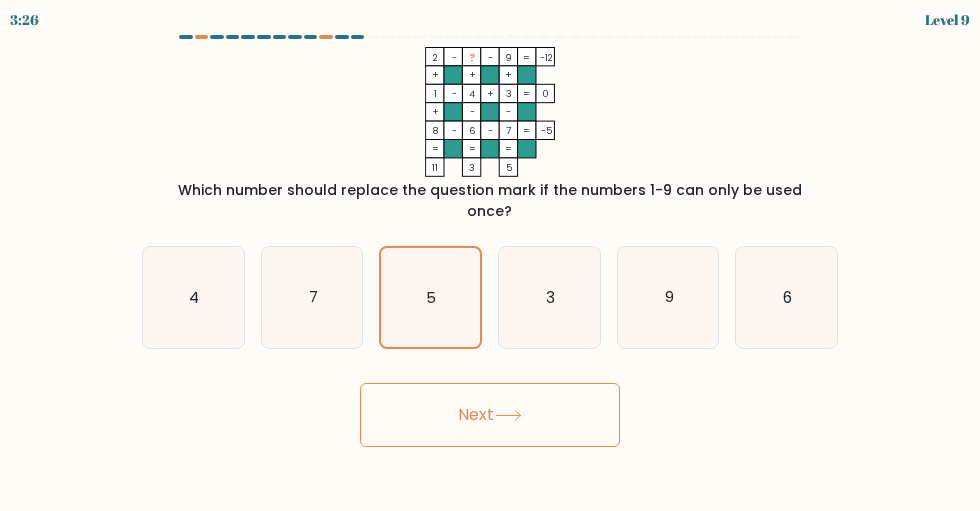 click on "Next" at bounding box center (490, 415) 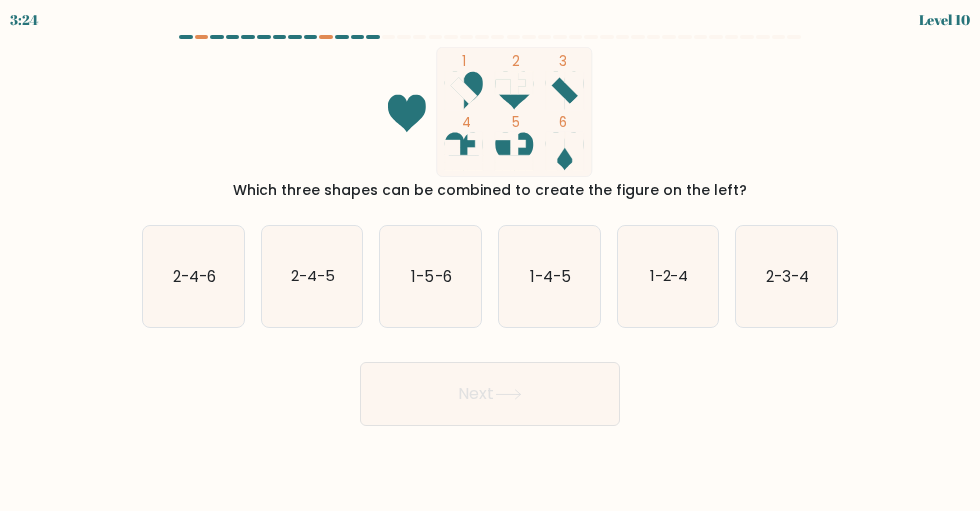 click on "2-4-5" 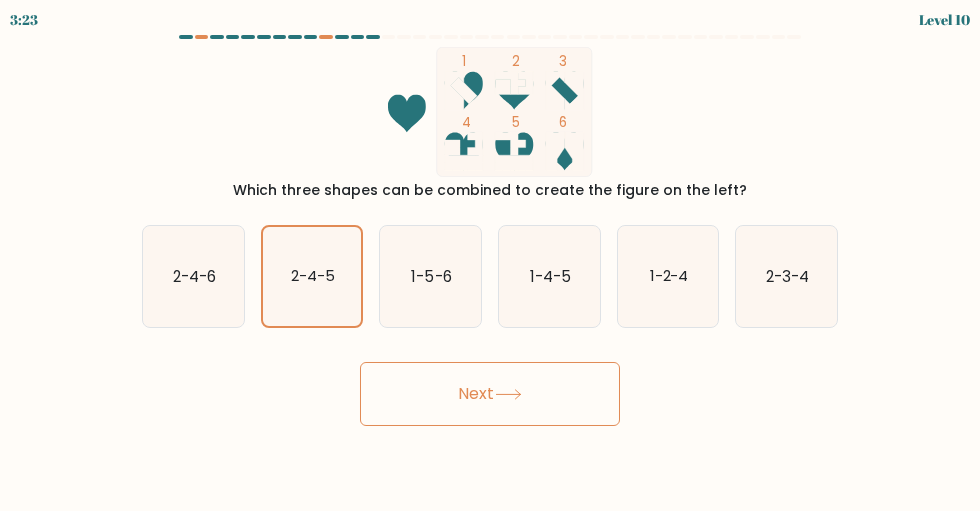 click on "Next" at bounding box center (490, 394) 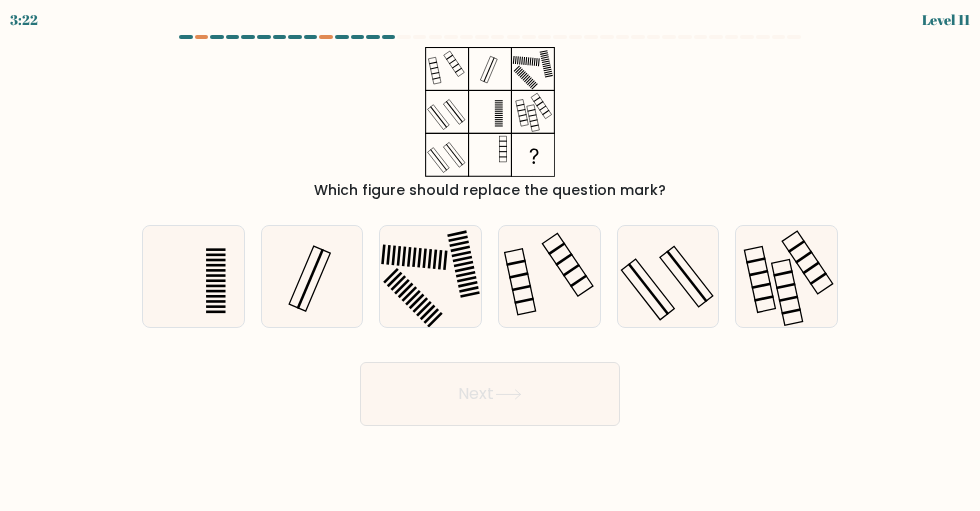 click 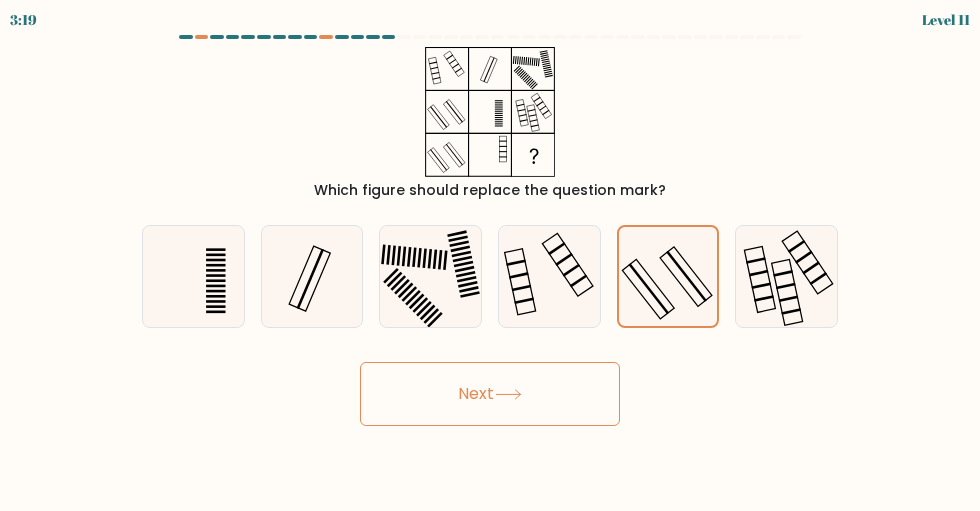 click 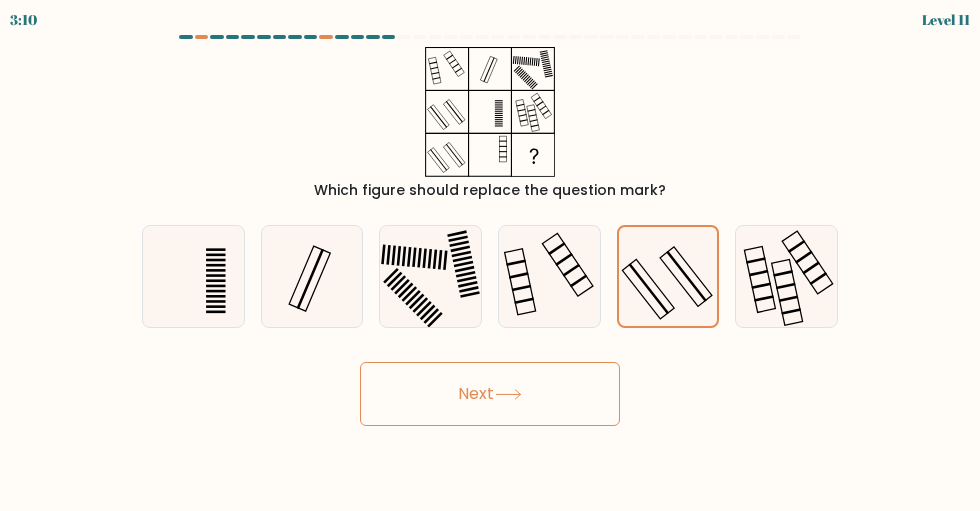 click on "Next" at bounding box center [490, 394] 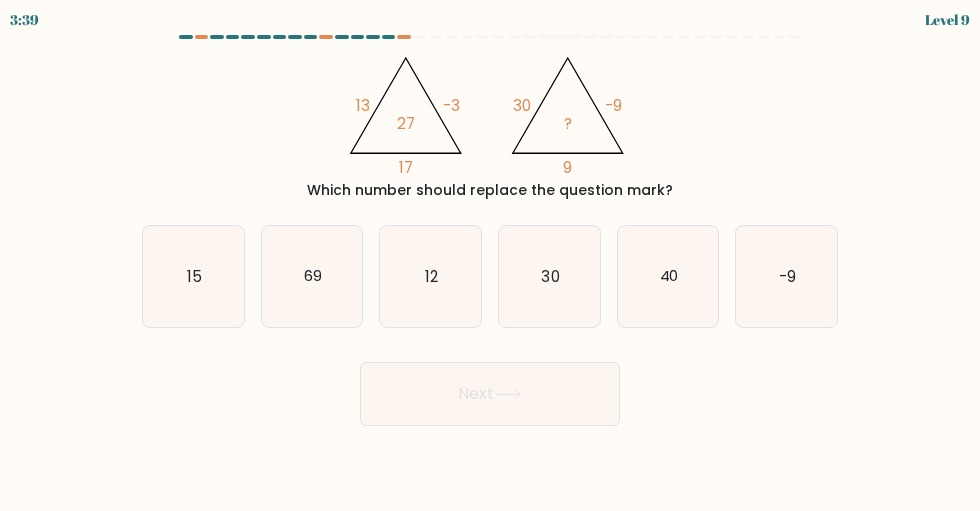 click on "30" 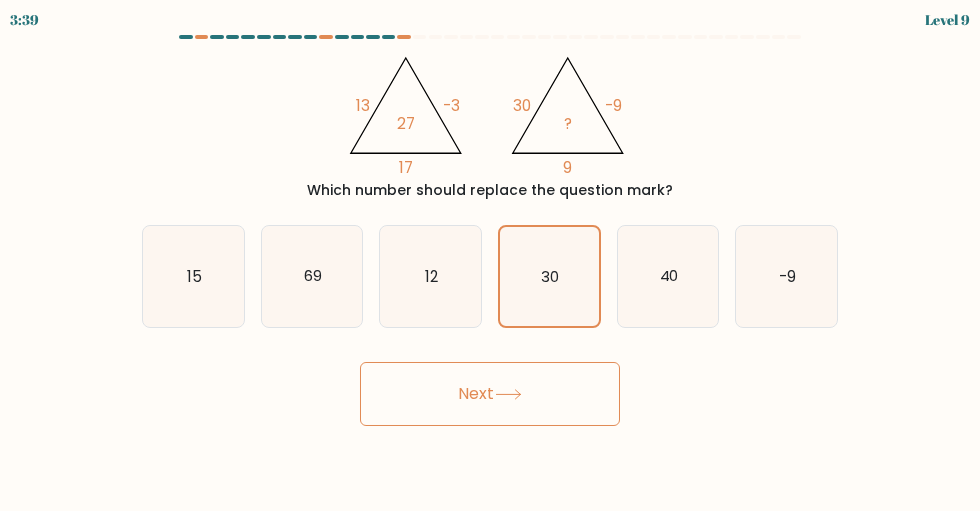 click on "Next" at bounding box center [490, 394] 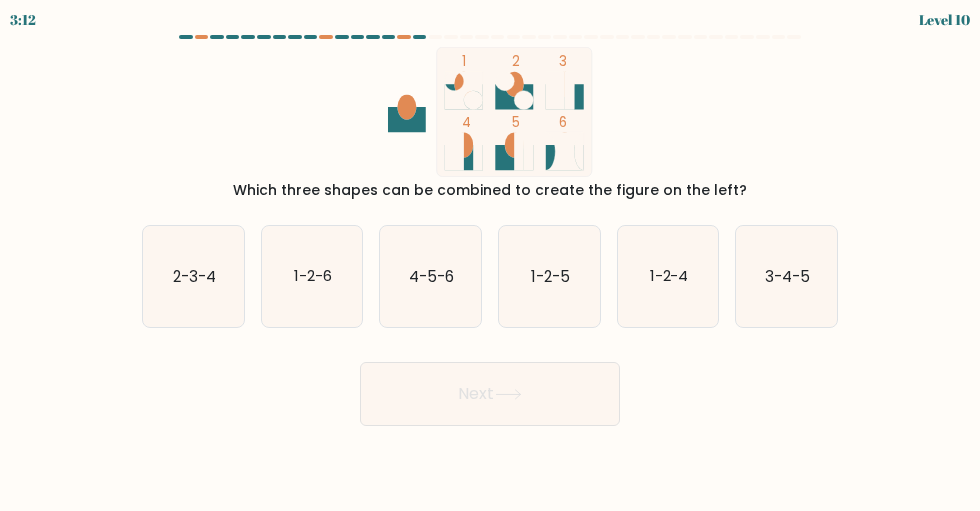 click on "3-4-5" 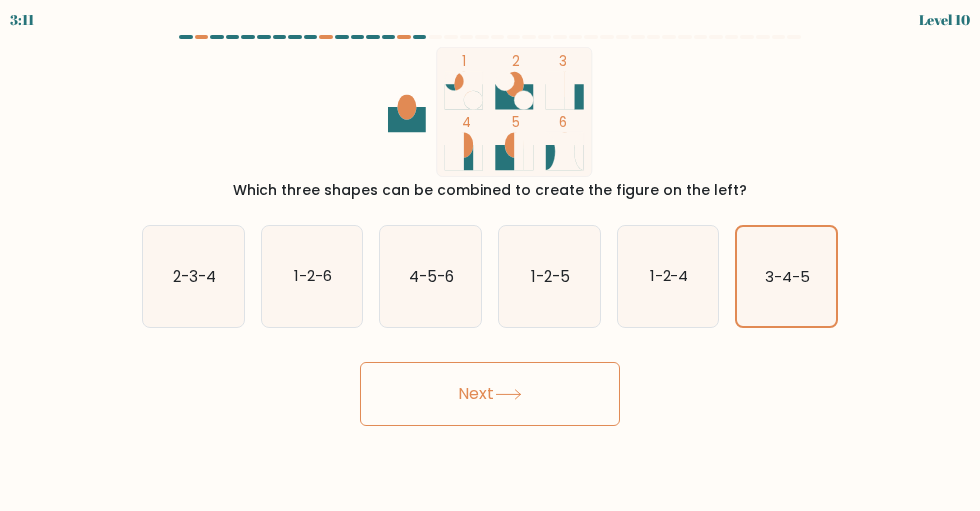 click on "Next" at bounding box center [490, 394] 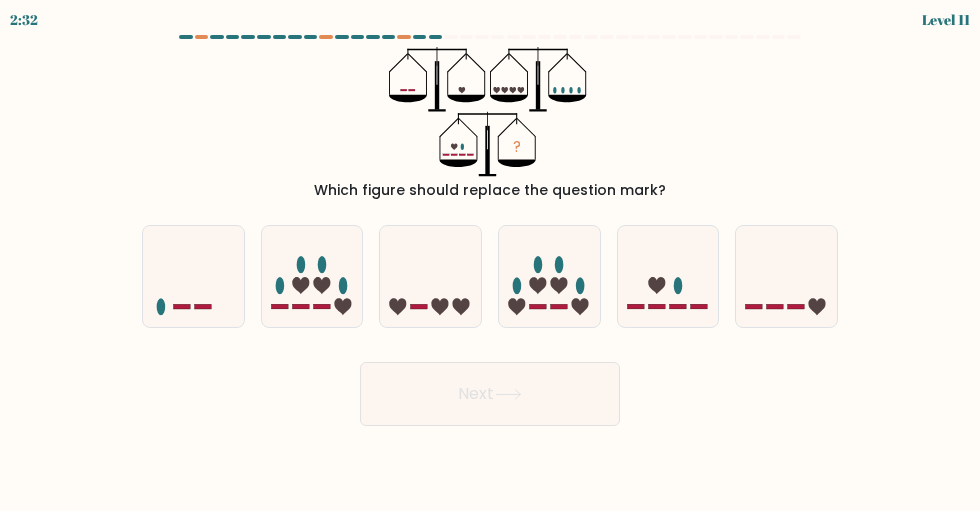 click 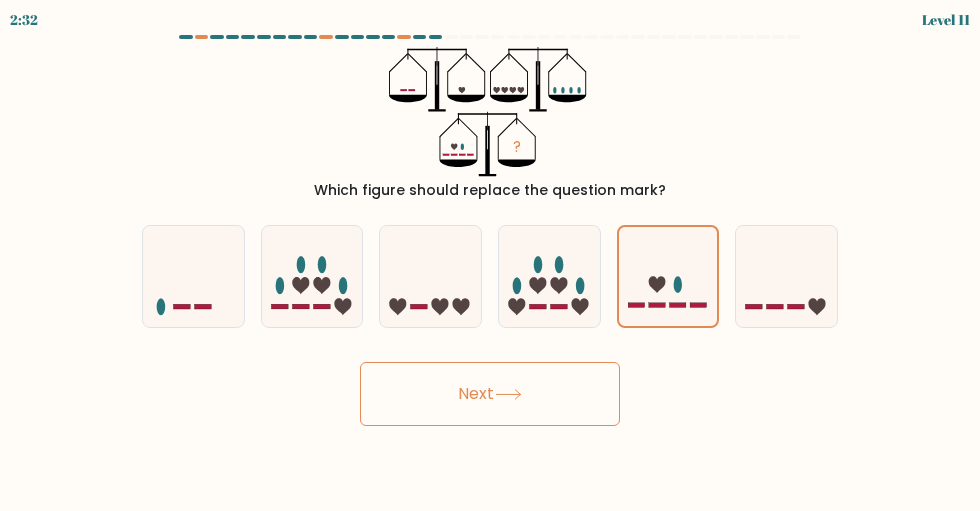 click on "Next" at bounding box center (490, 394) 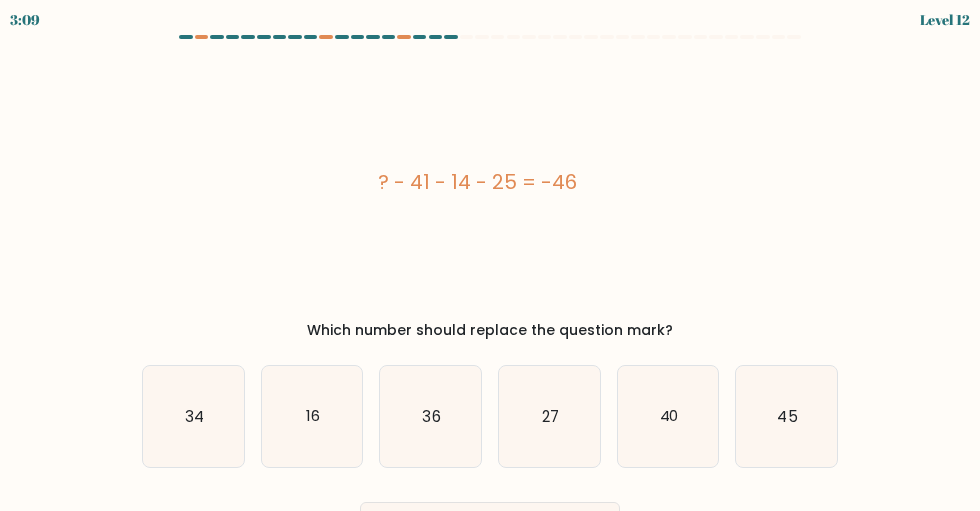 click on "36" 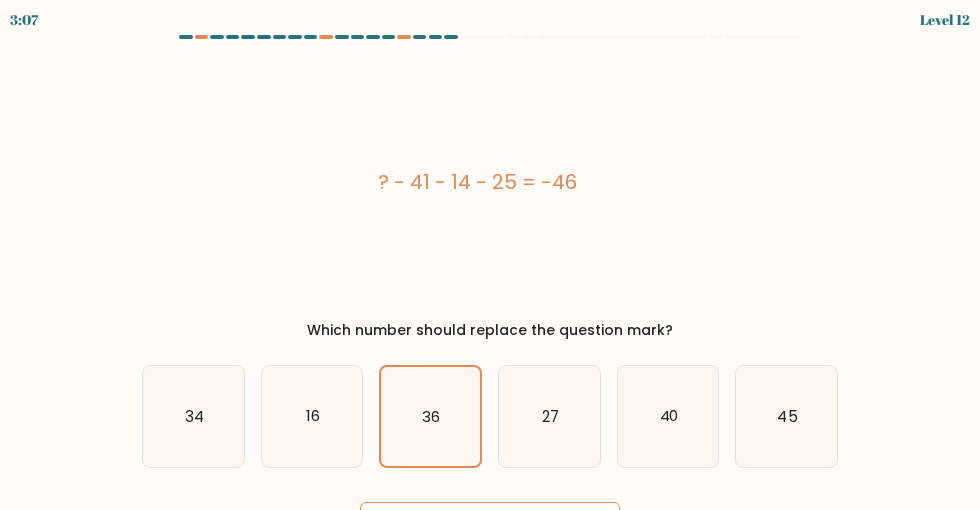 click on "Next" at bounding box center [490, 534] 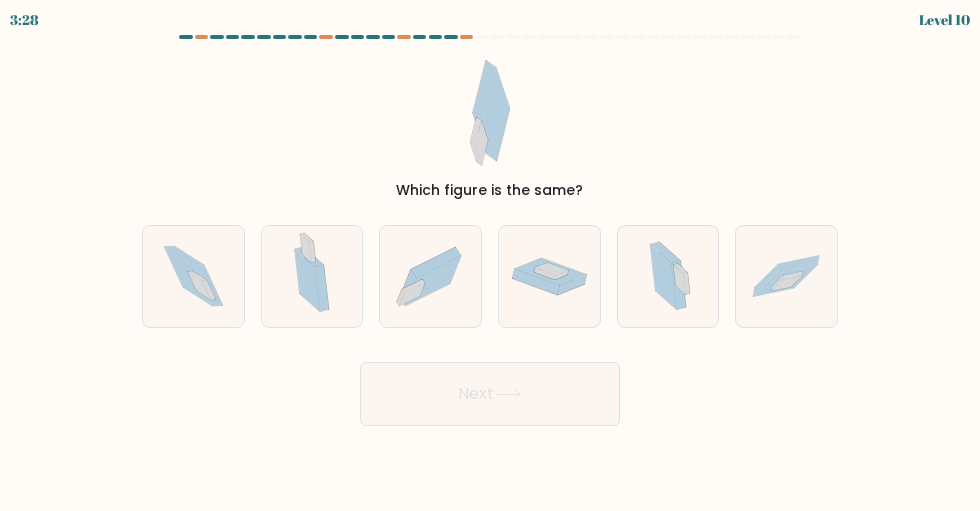 click 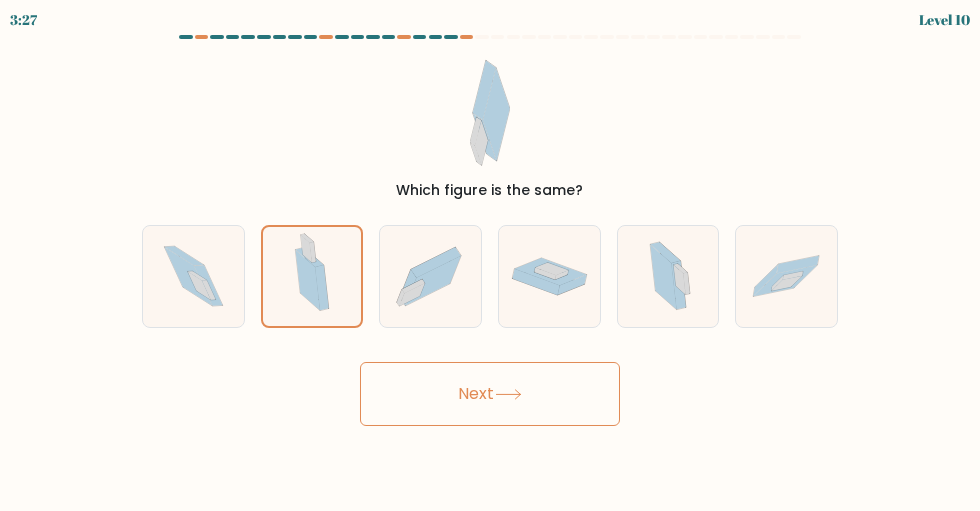 click on "Next" at bounding box center [490, 394] 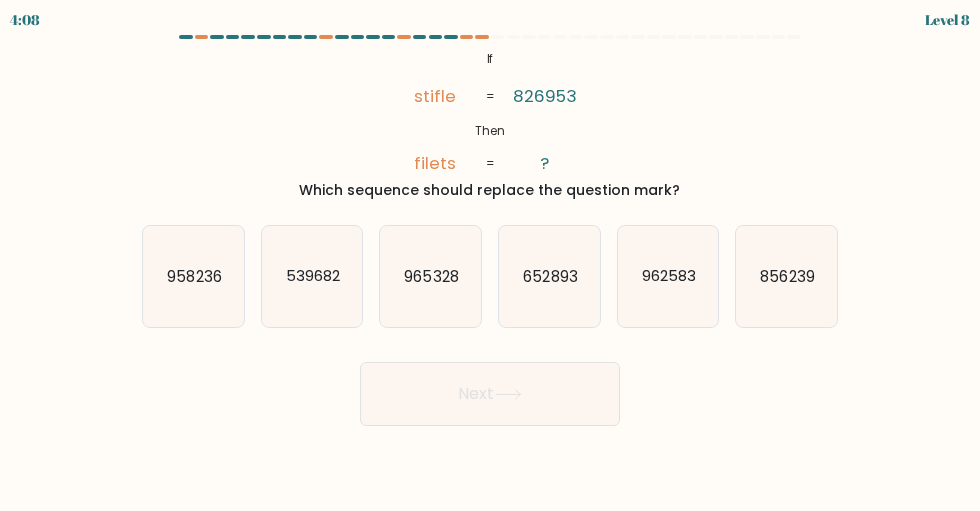 click on "962583" 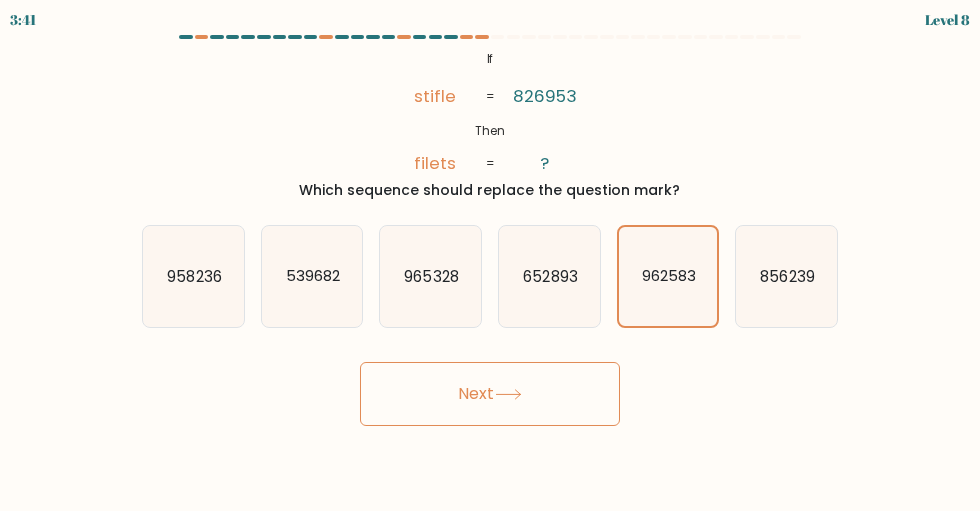 click on "965328" 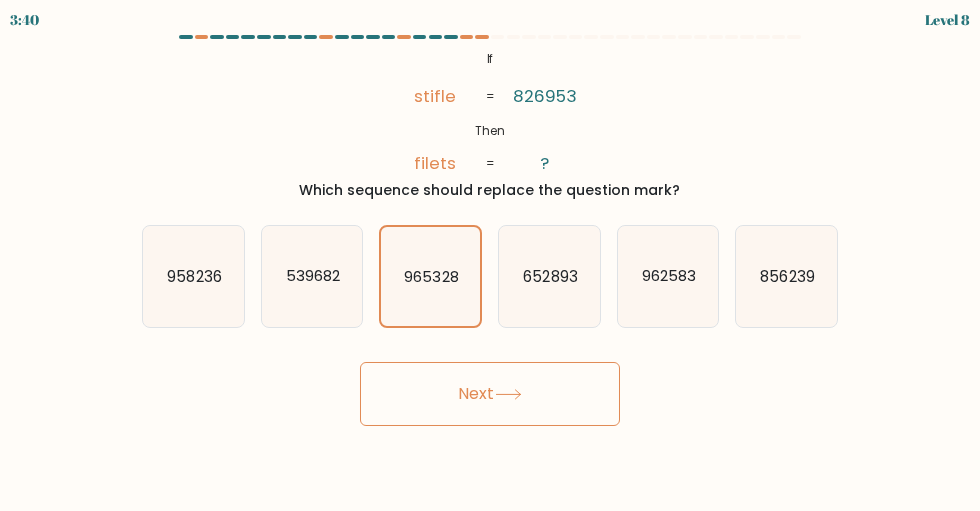 click on "Next" at bounding box center (490, 394) 